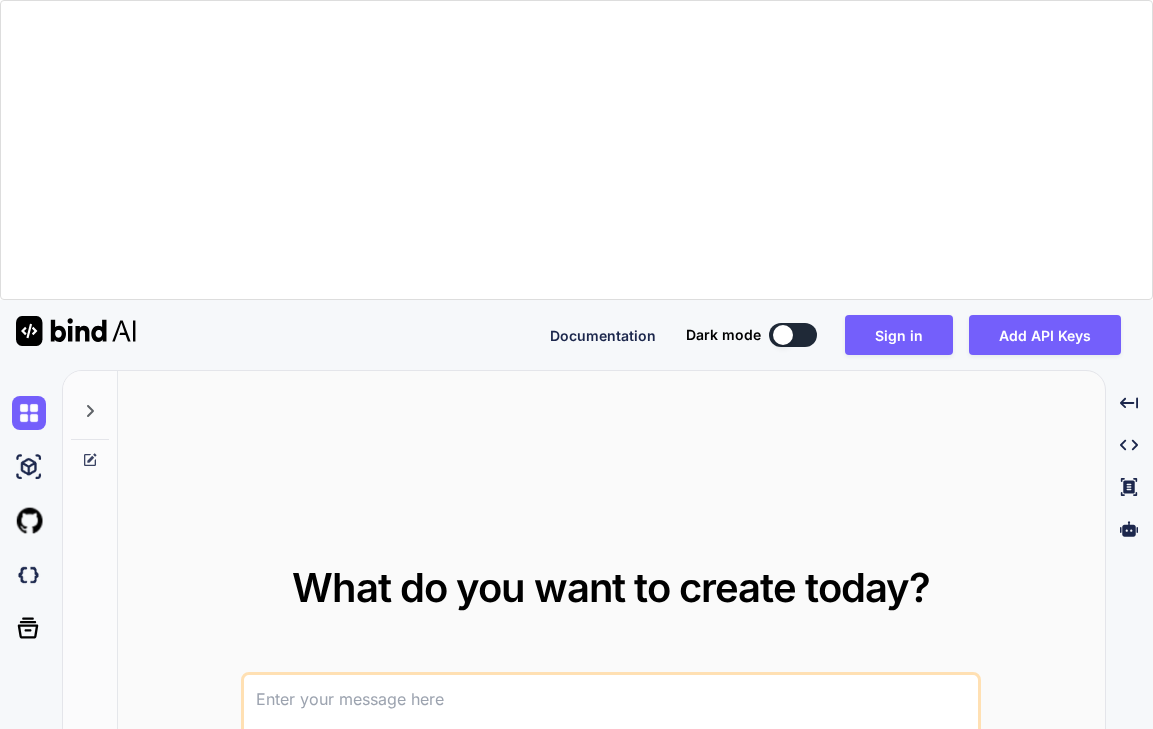 scroll, scrollTop: 0, scrollLeft: 0, axis: both 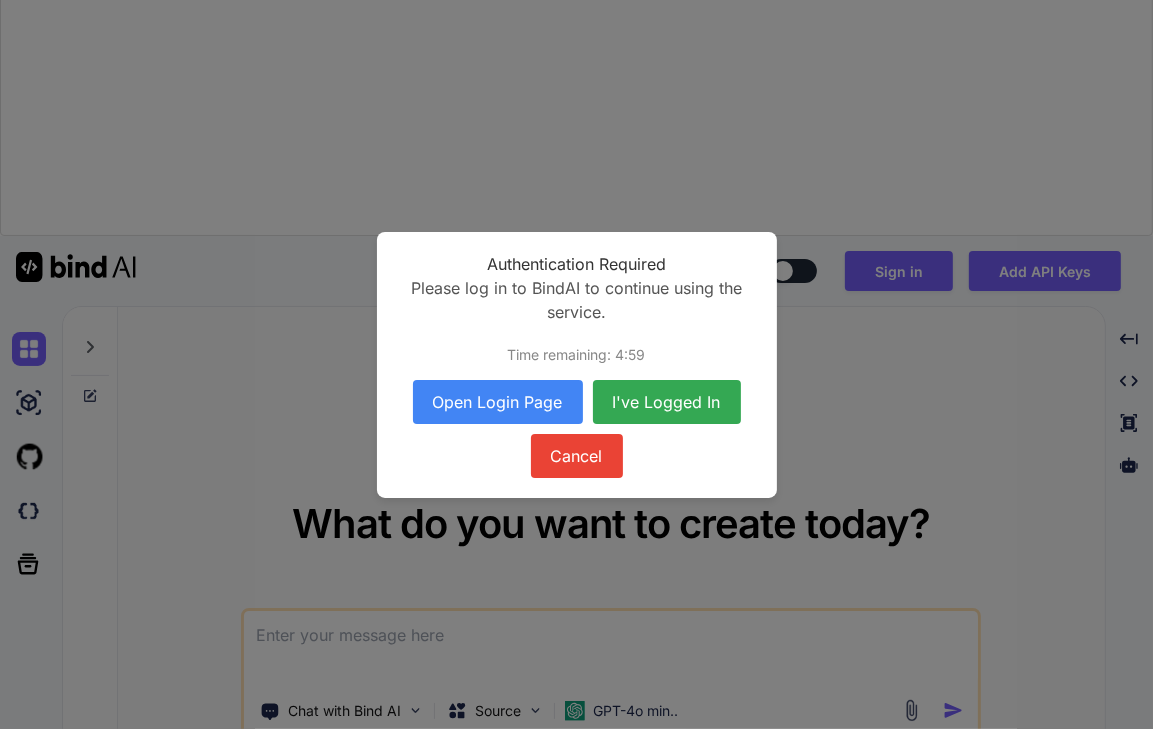 click on "Open Login Page" at bounding box center (498, 402) 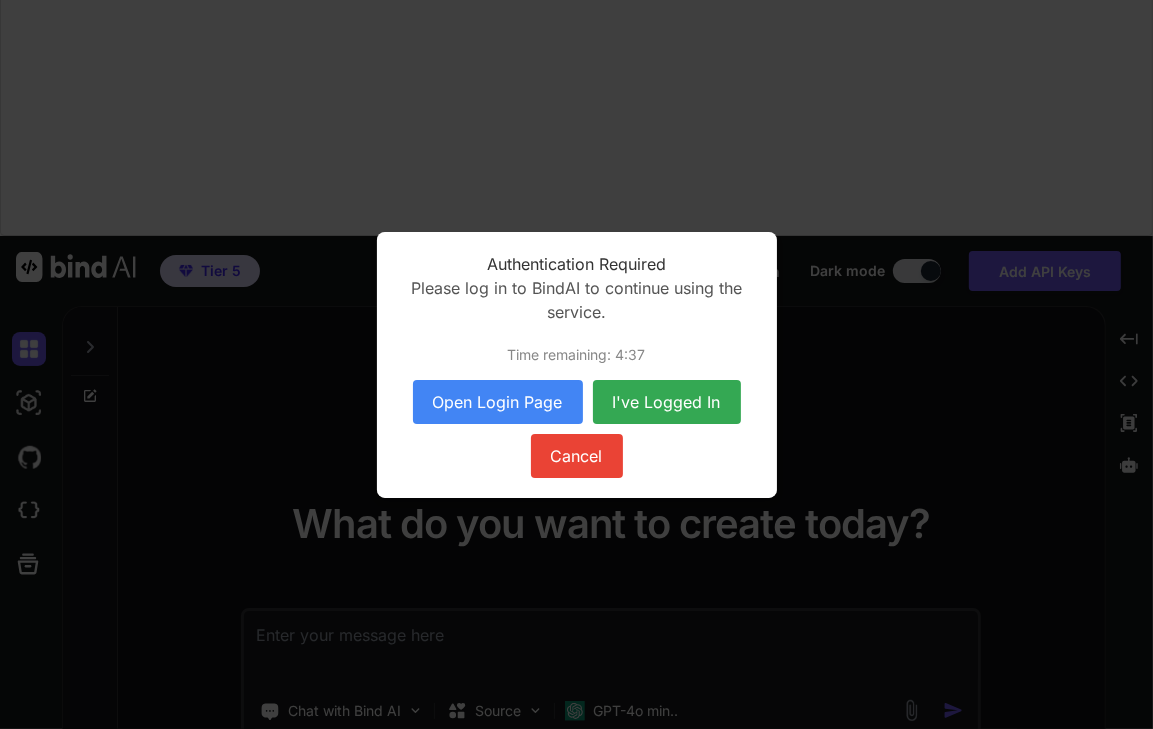 click on "I've Logged In" at bounding box center (667, 402) 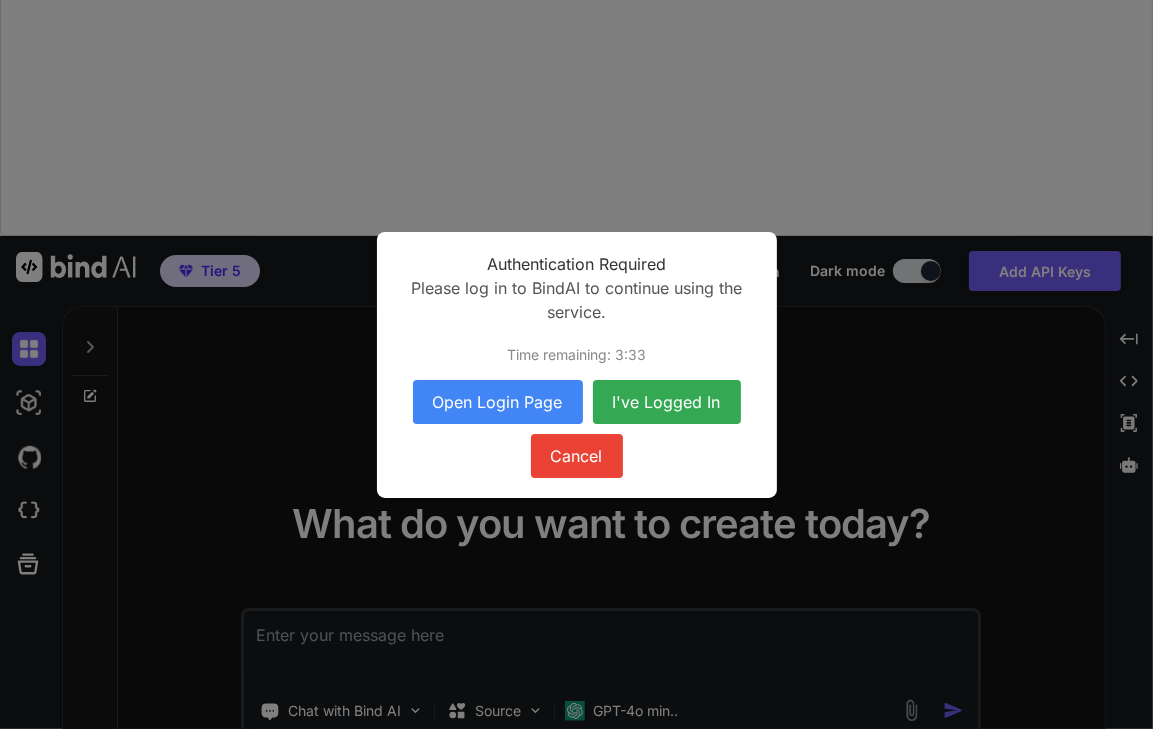 click on "I've Logged In" at bounding box center [667, 402] 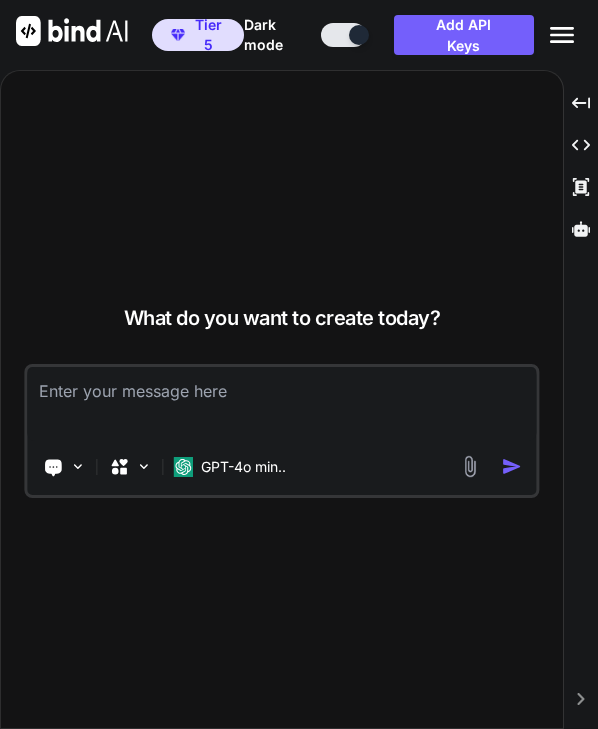 scroll, scrollTop: 0, scrollLeft: 0, axis: both 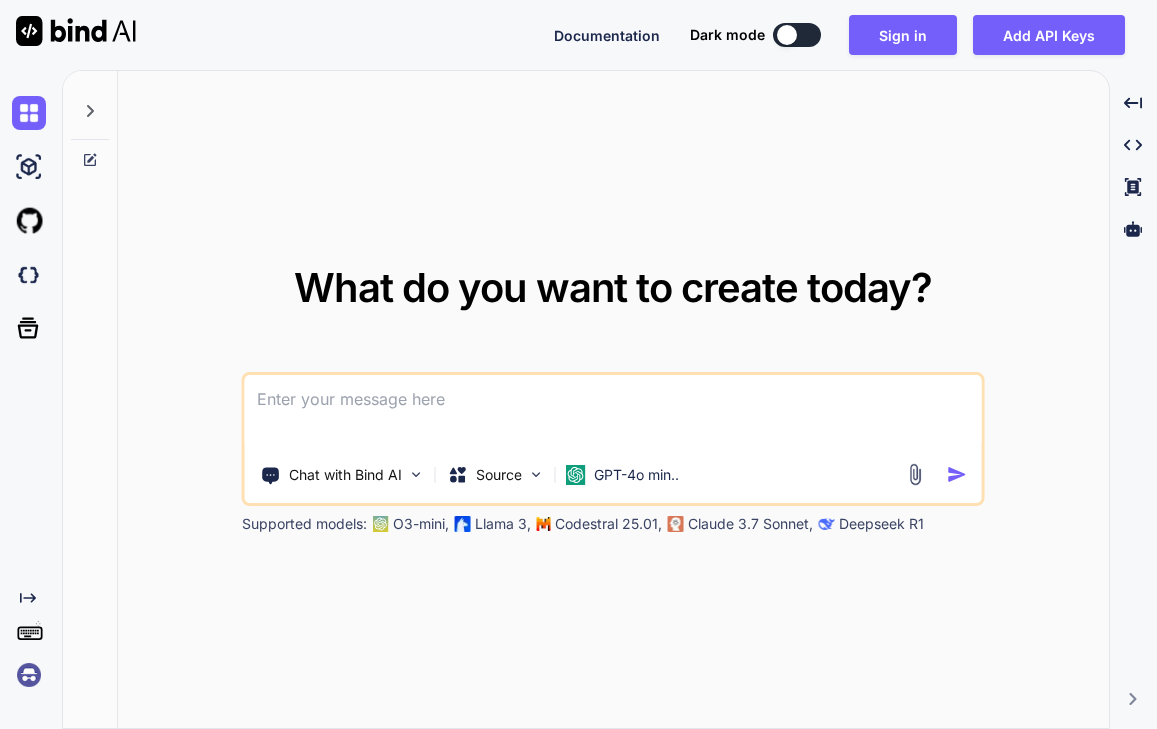 type on "x" 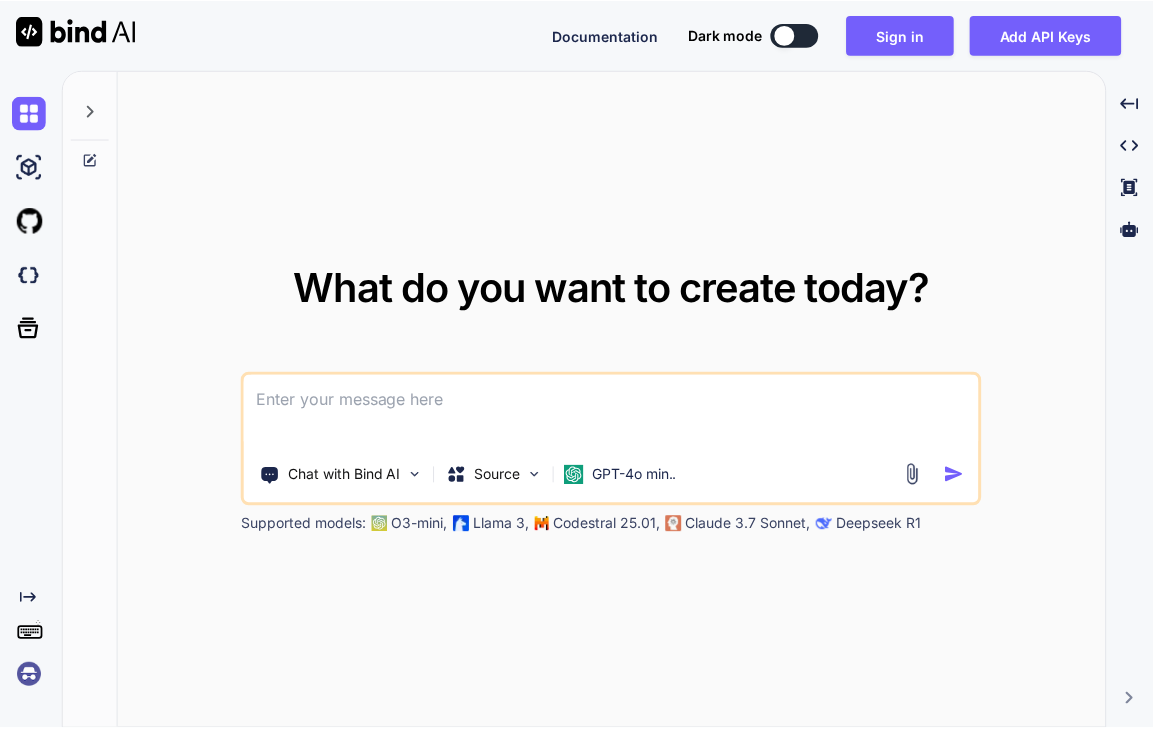 scroll, scrollTop: 0, scrollLeft: 0, axis: both 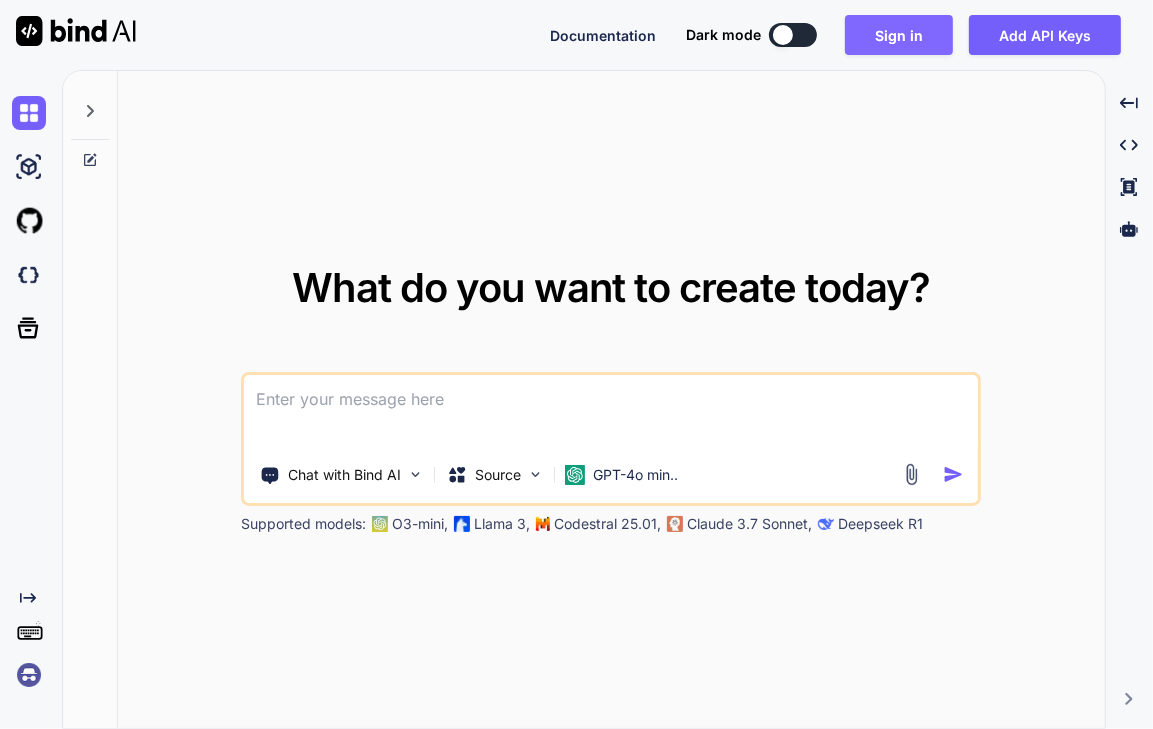 click on "Sign in" at bounding box center (899, 35) 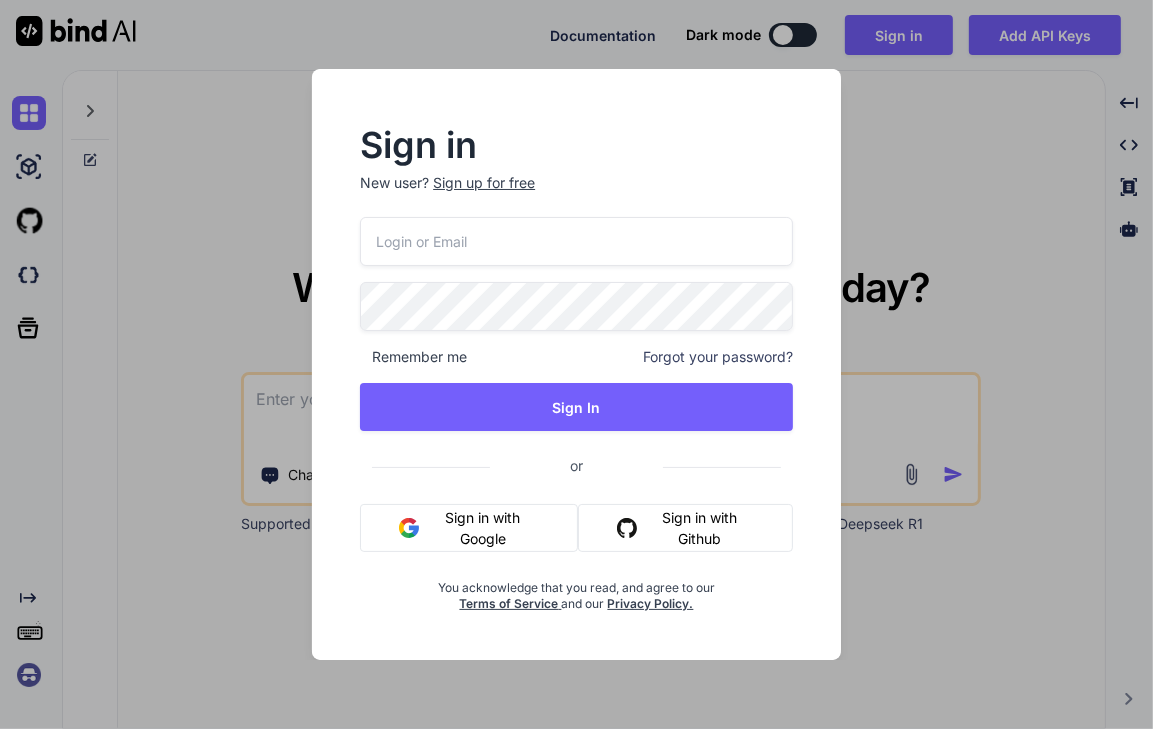 click at bounding box center [576, 241] 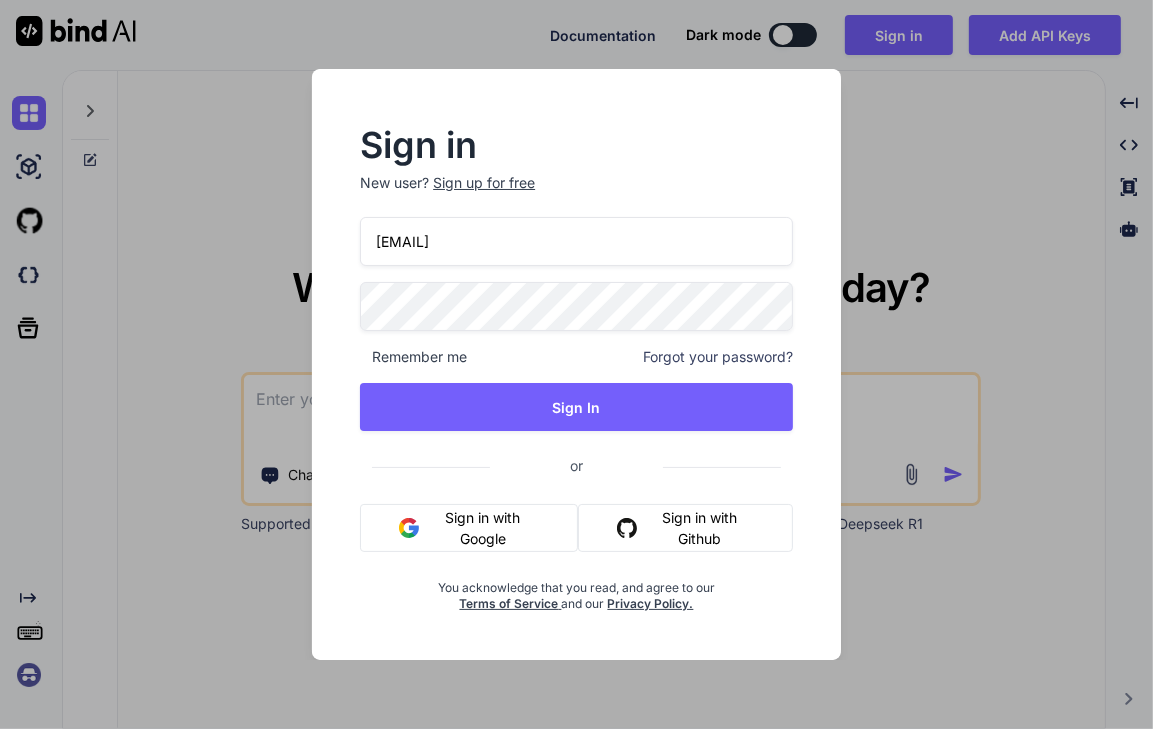 type on "arun51185@gmail.com" 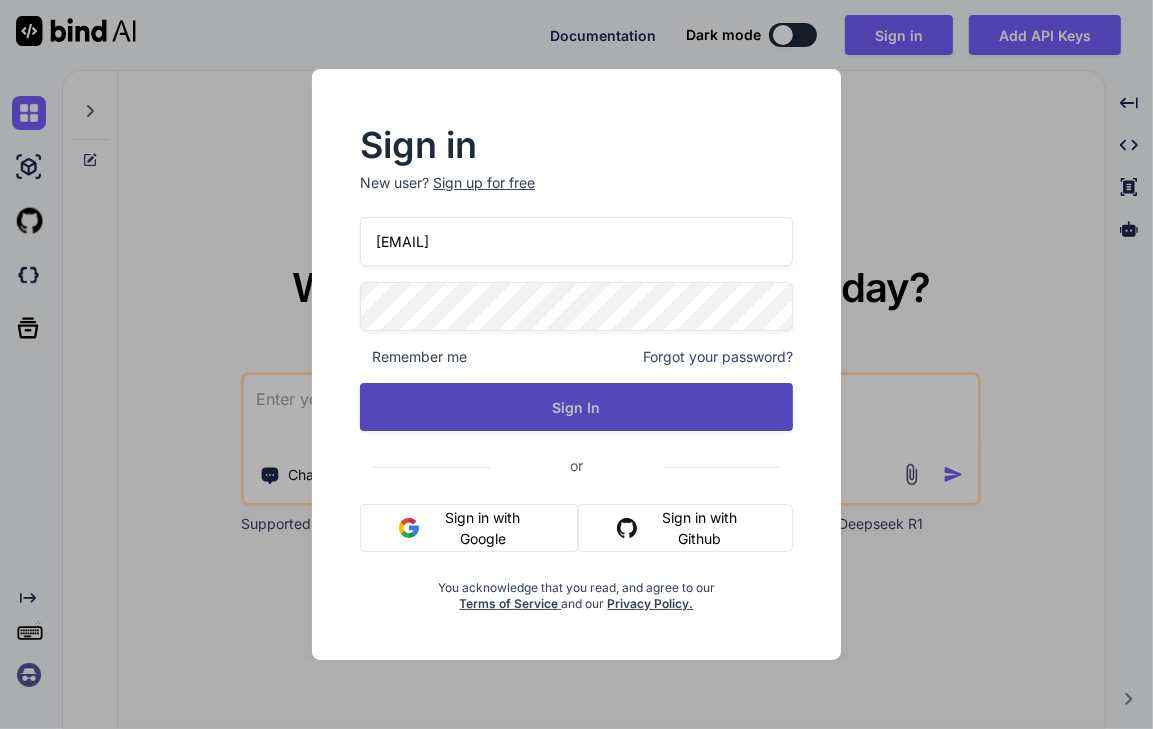 click on "Sign In" at bounding box center (576, 407) 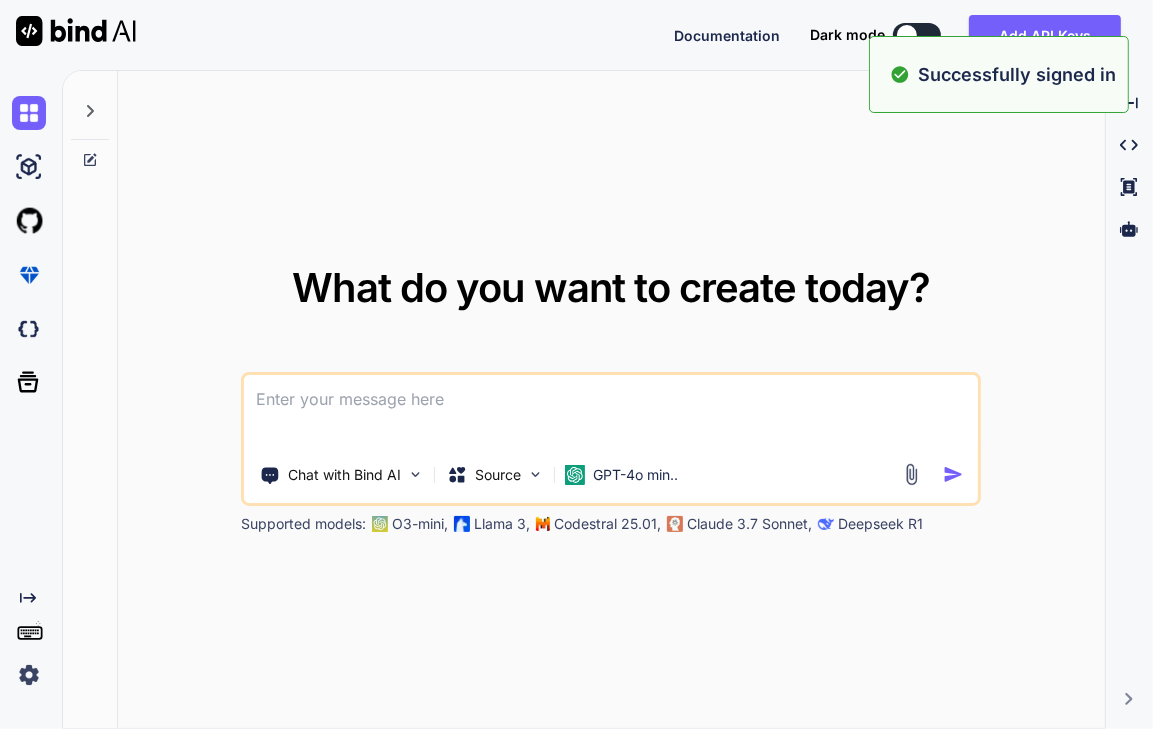 type on "x" 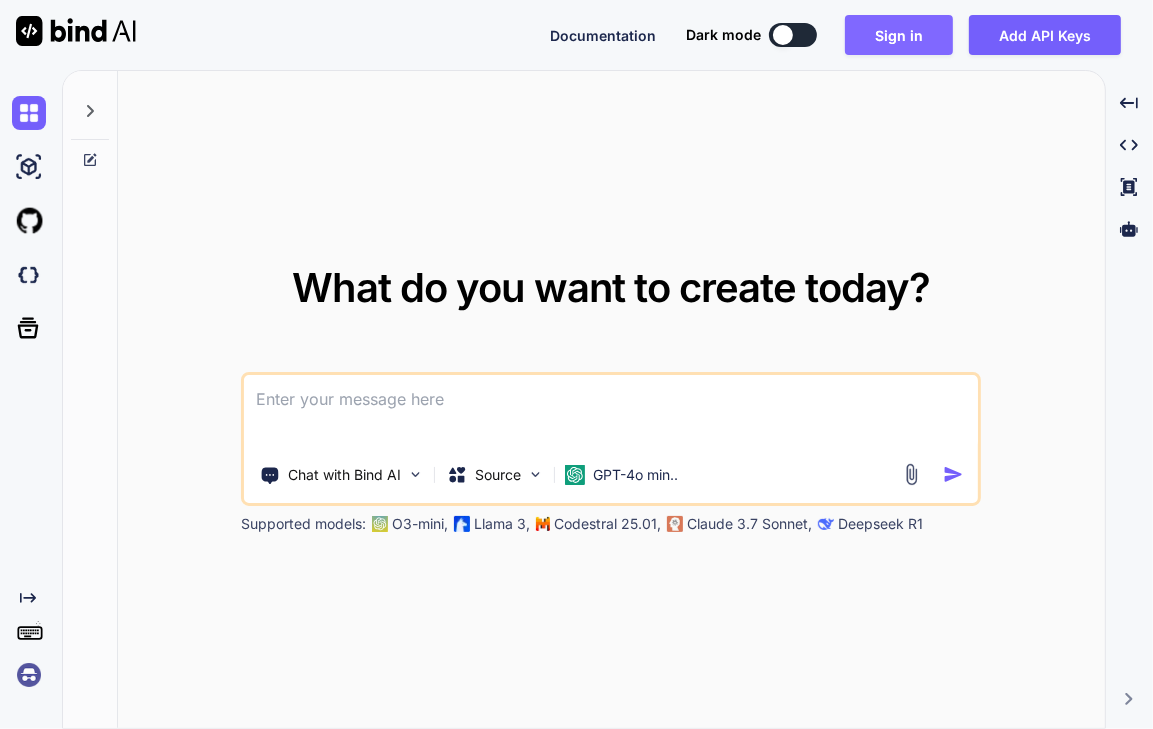 click on "Sign in" at bounding box center (899, 35) 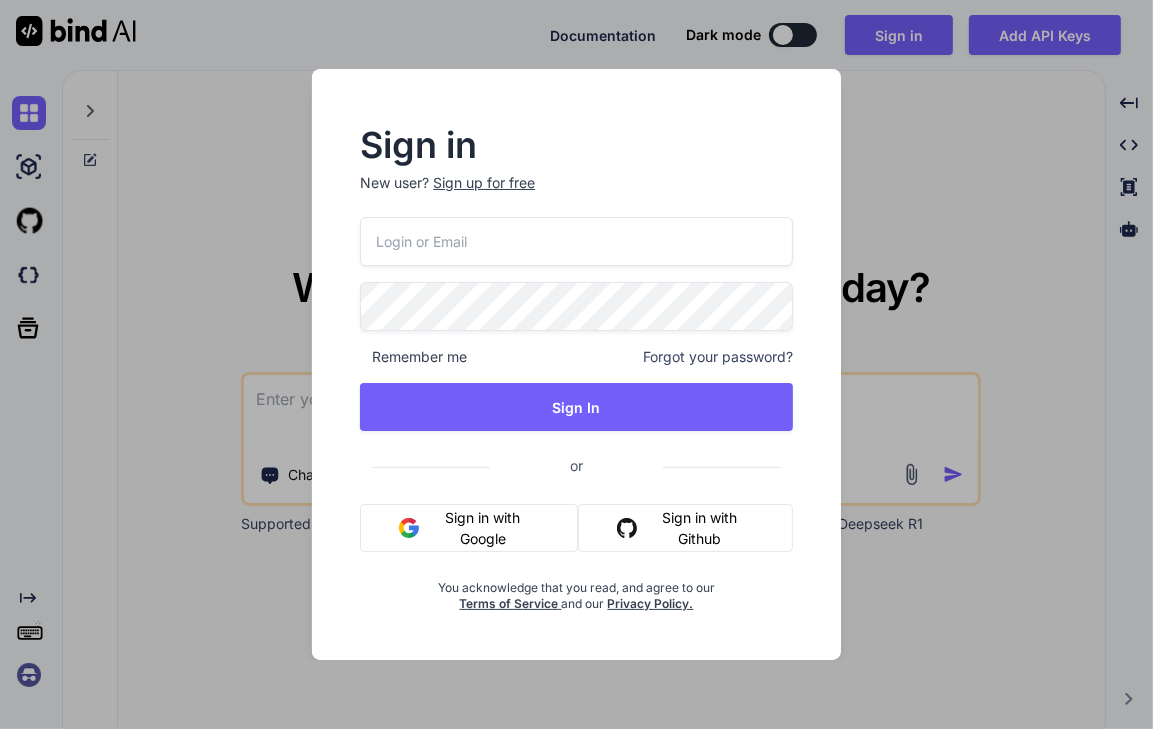 click at bounding box center [576, 241] 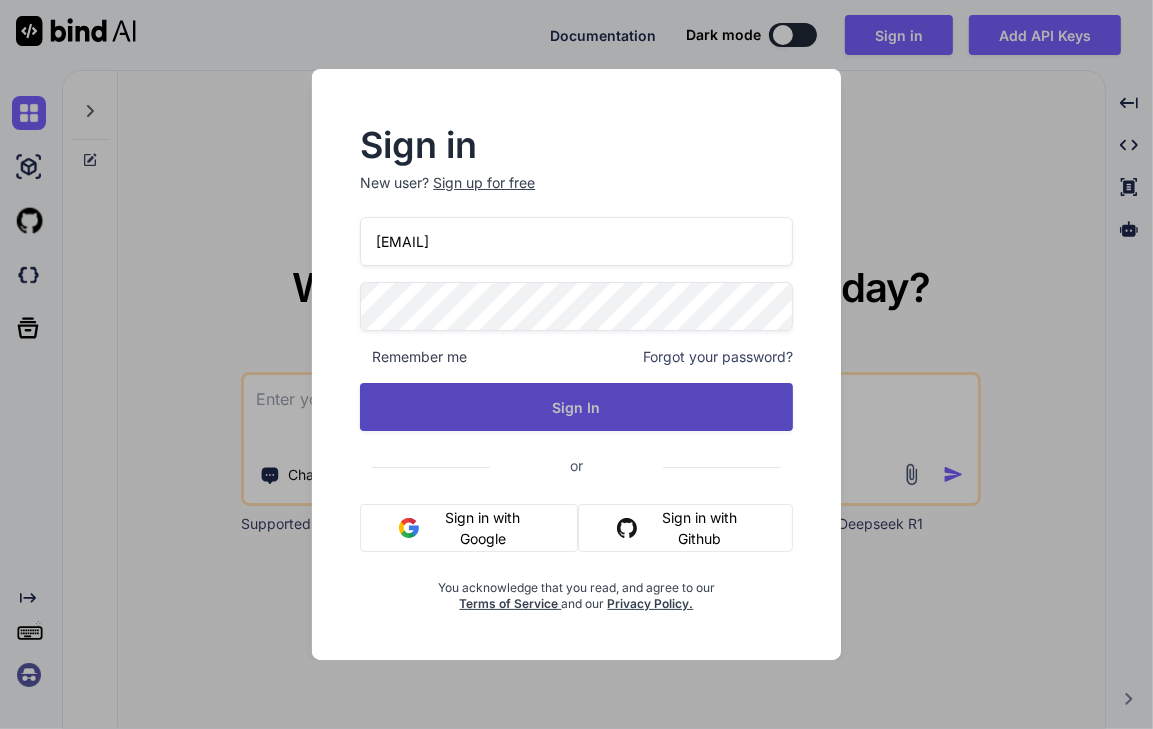 click on "Sign In" at bounding box center [576, 407] 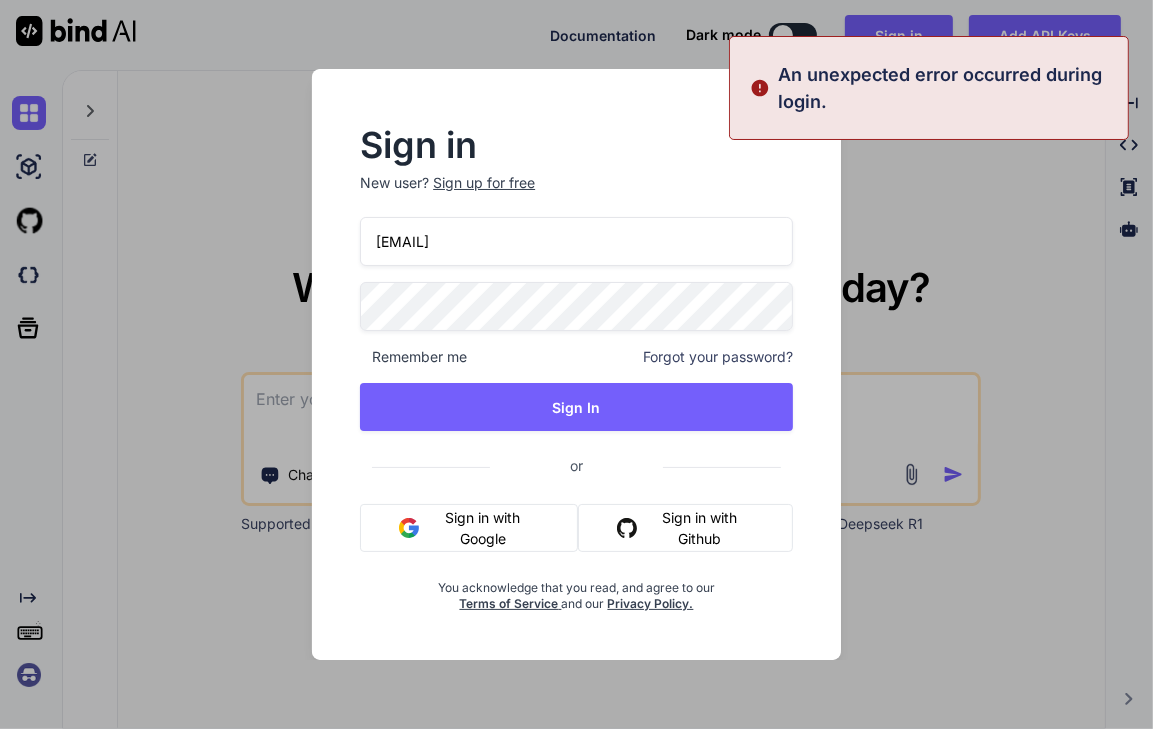 click on "Sign in New user?   Sign up for free arun51185@gmail.com Remember me Forgot your password? Sign In   or Sign in with Google Sign in with Github You acknowledge that you read, and agree to our   Terms of Service     and our   Privacy Policy." at bounding box center [576, 370] 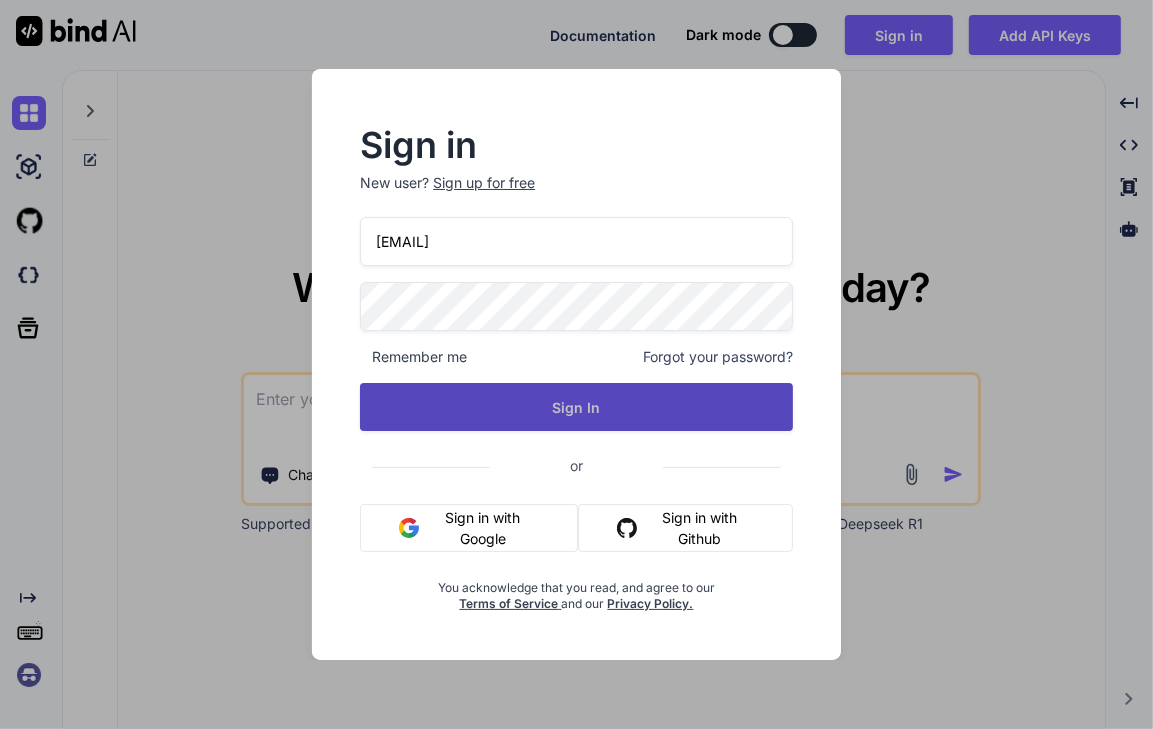 click on "Sign In" at bounding box center [576, 407] 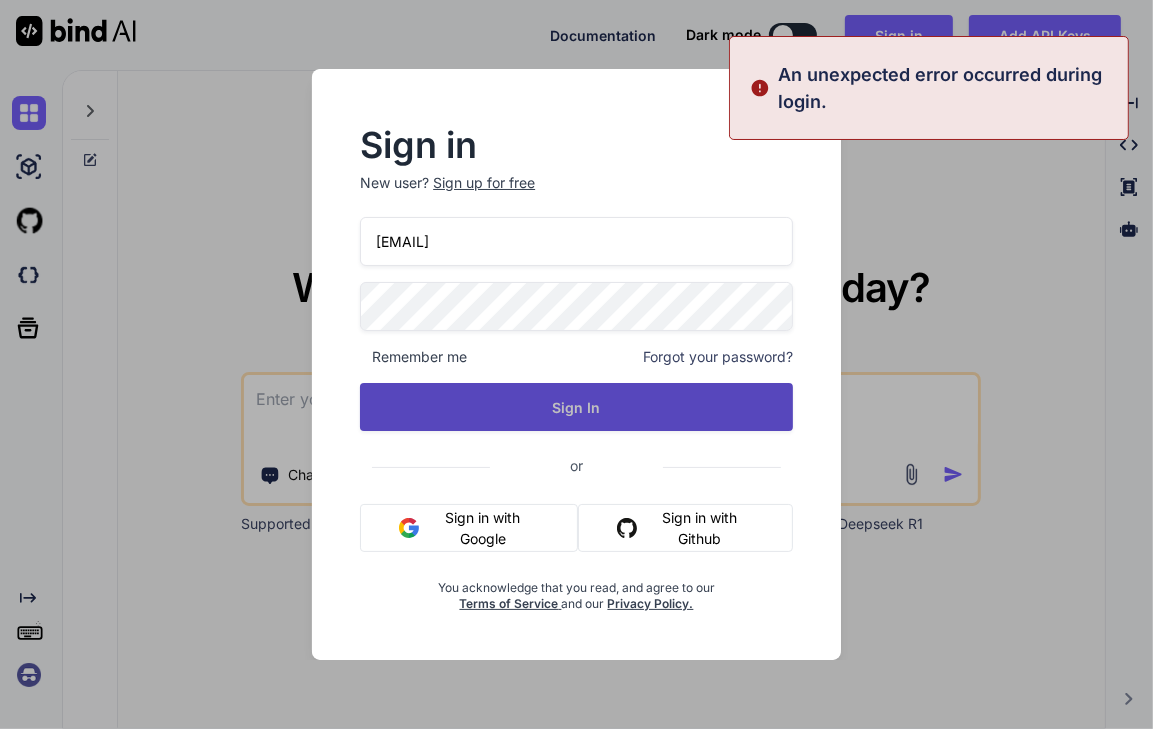 click on "Sign In" at bounding box center [576, 407] 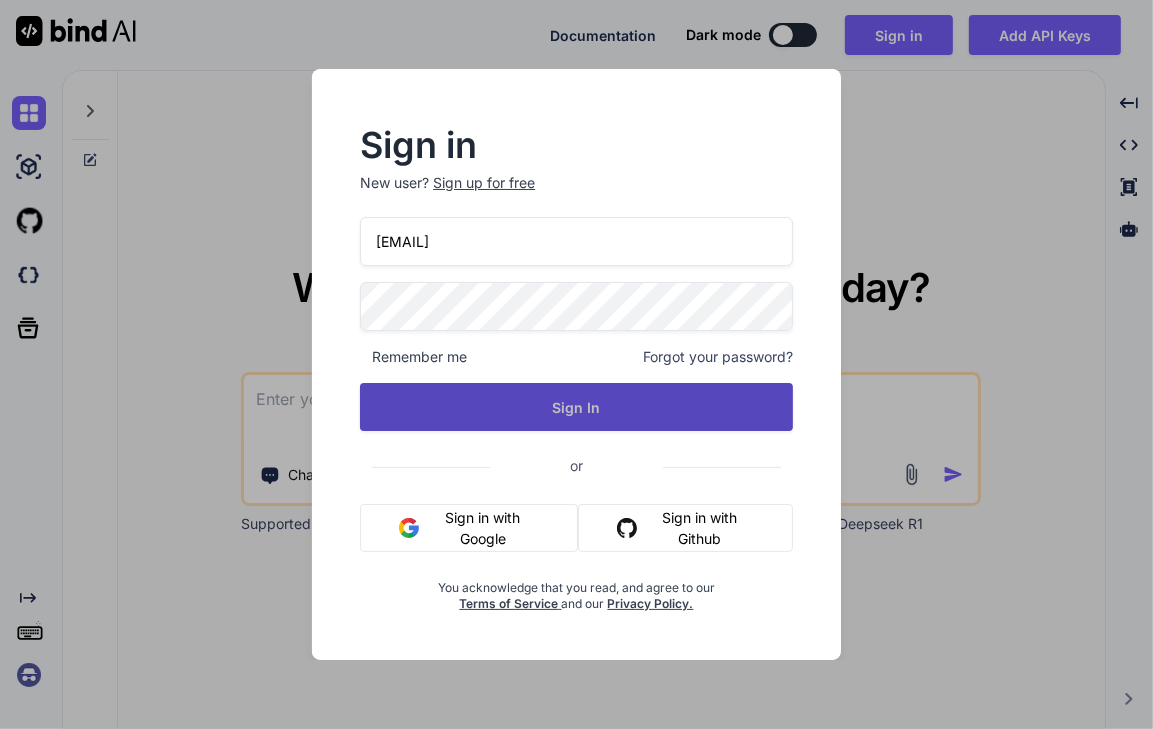 click on "Sign In" at bounding box center [576, 407] 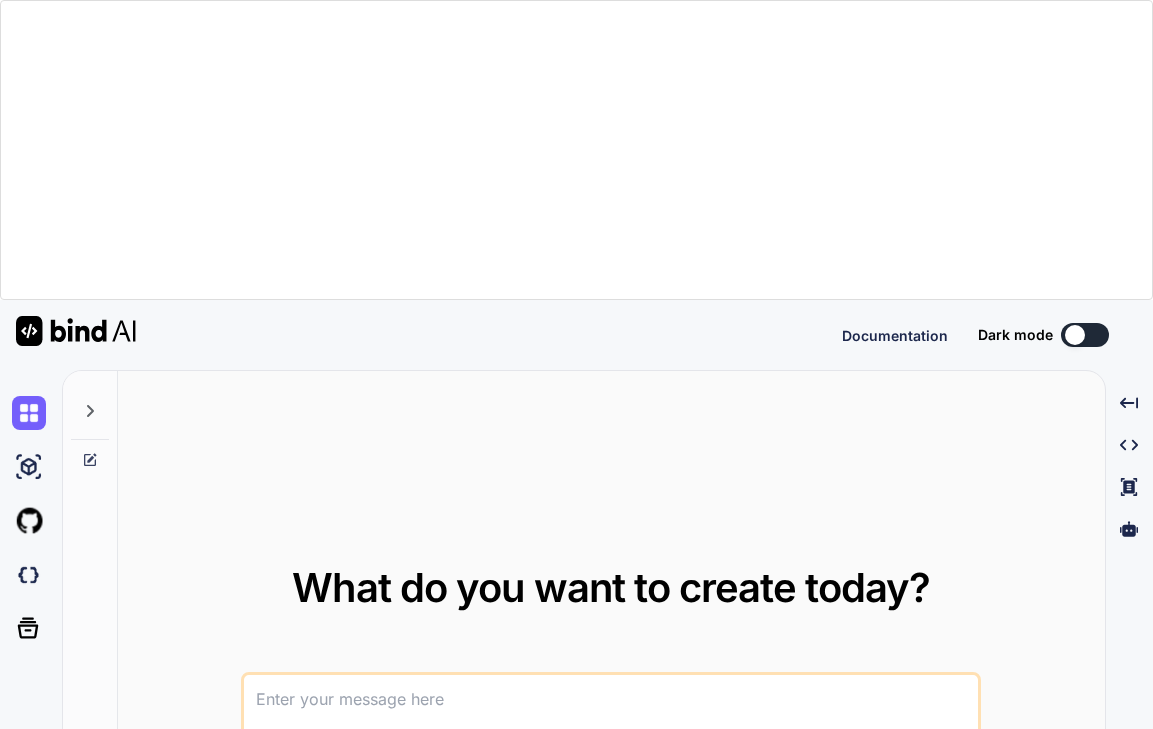 scroll, scrollTop: 0, scrollLeft: 0, axis: both 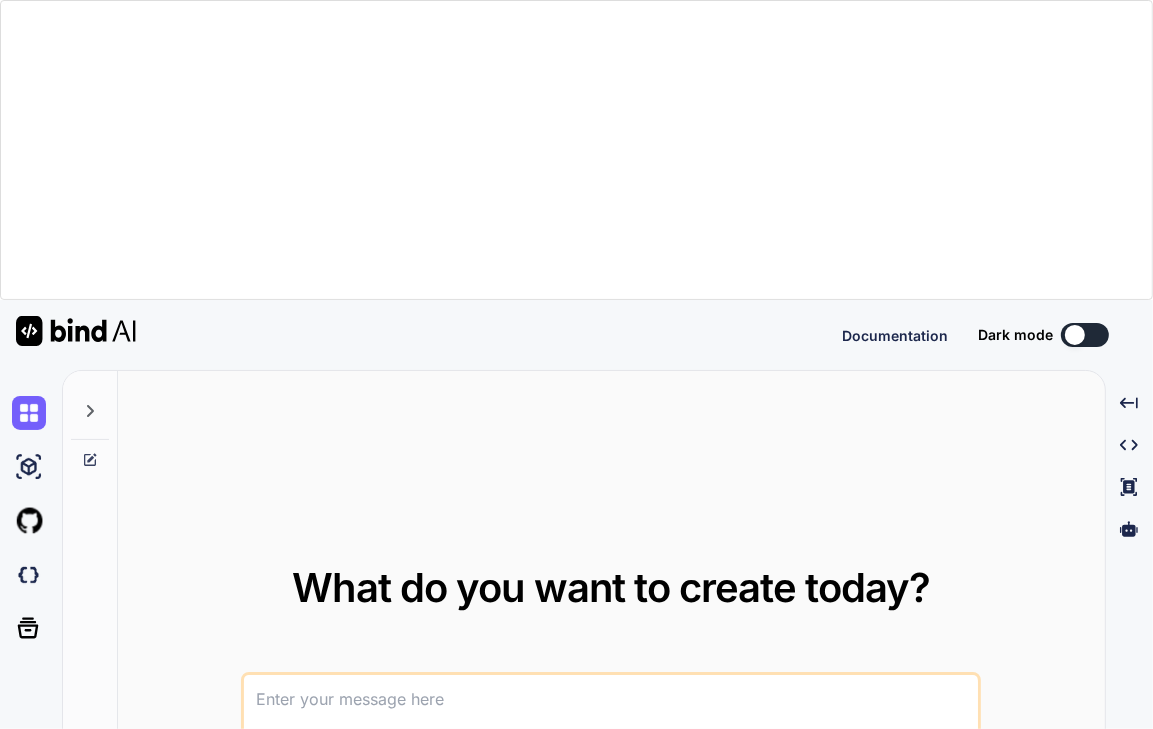 type on "x" 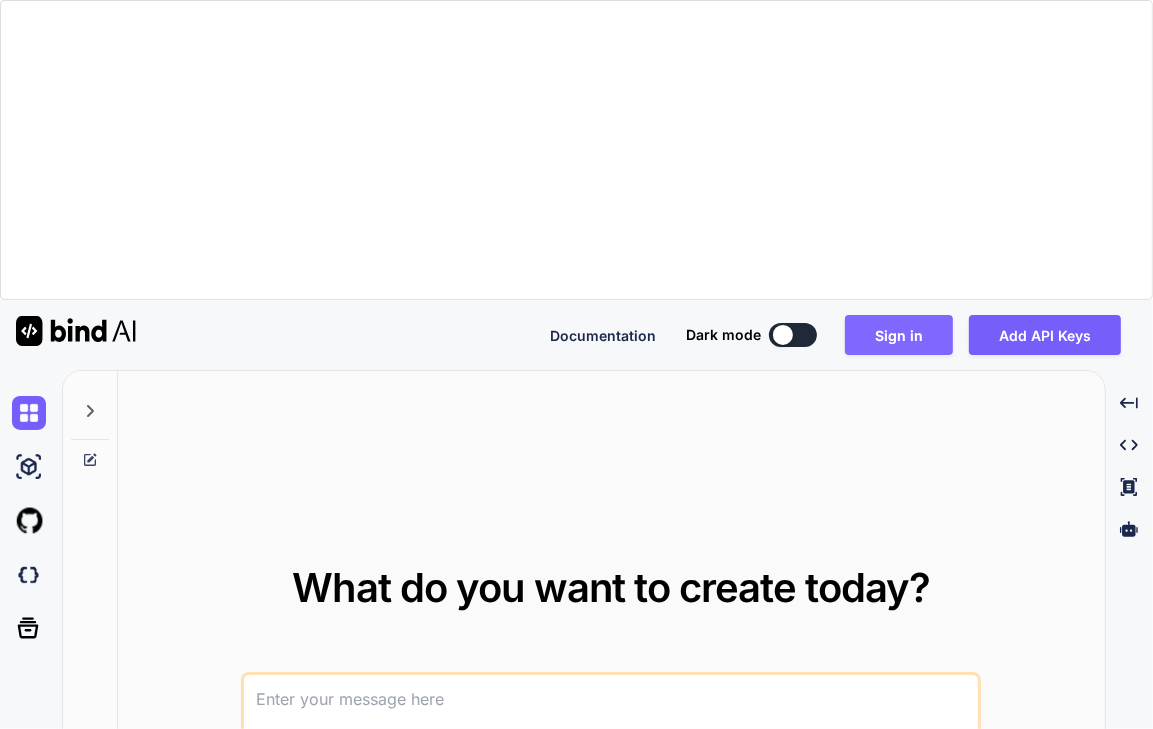 click on "Sign in" at bounding box center (899, 335) 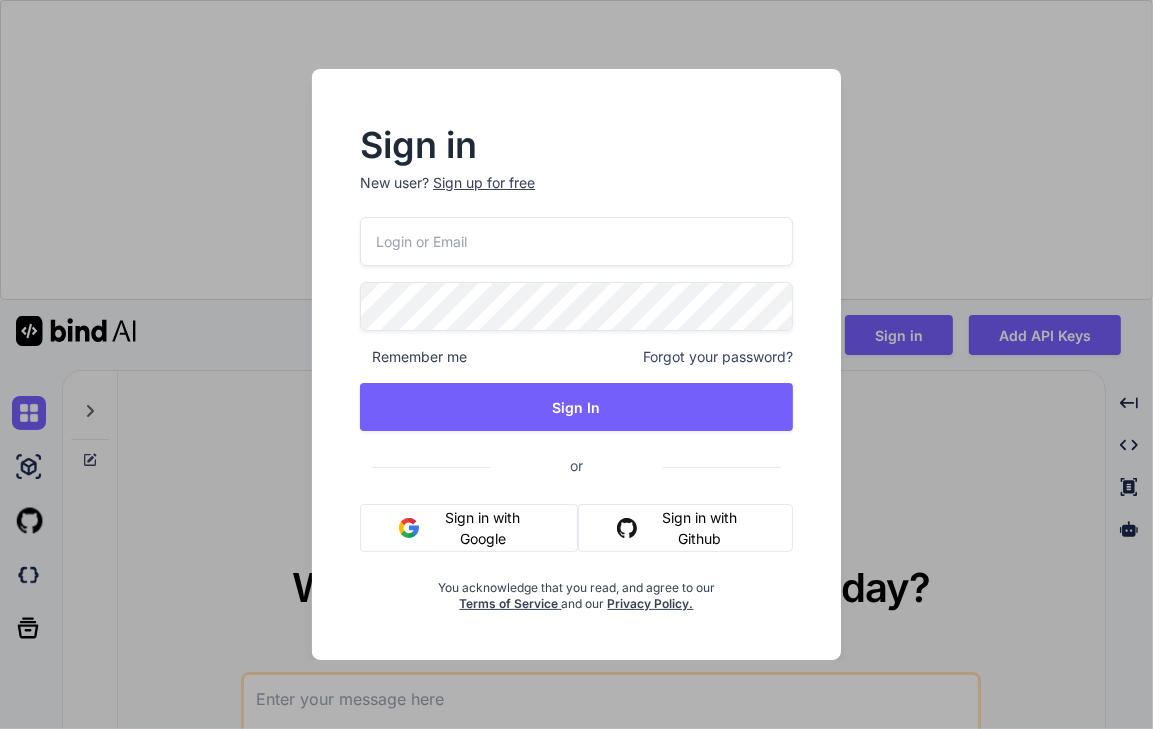 click at bounding box center (576, 241) 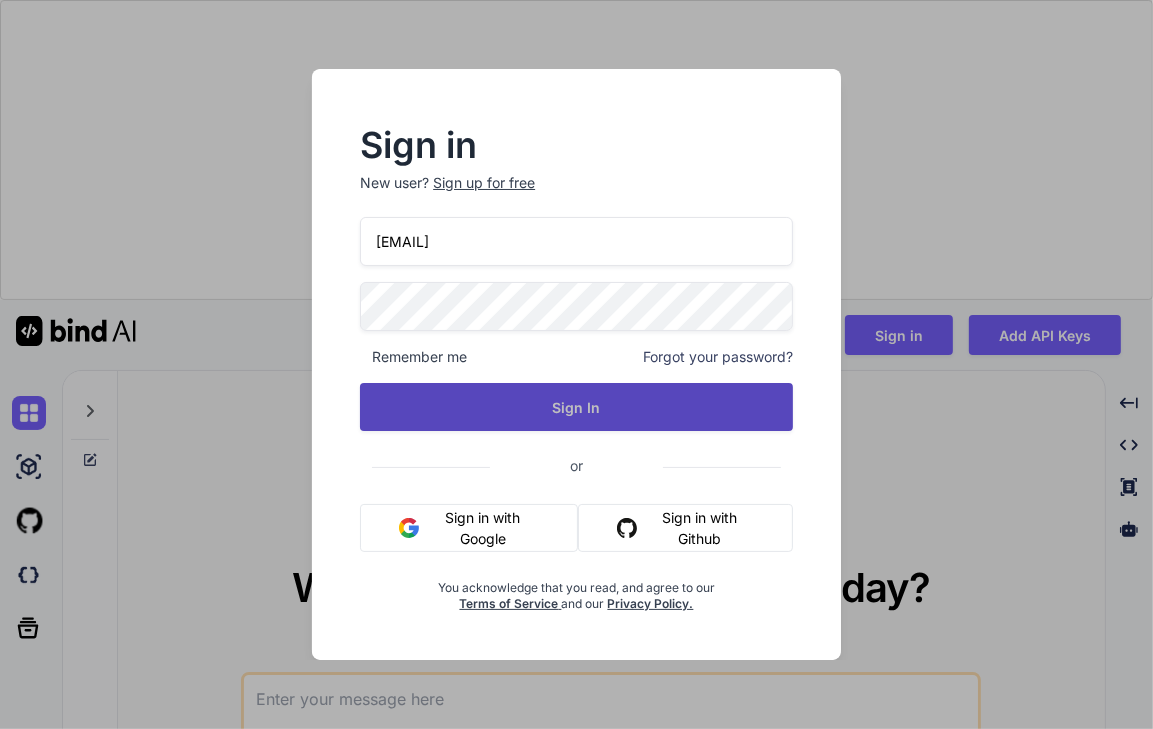 click on "Sign In" at bounding box center [576, 407] 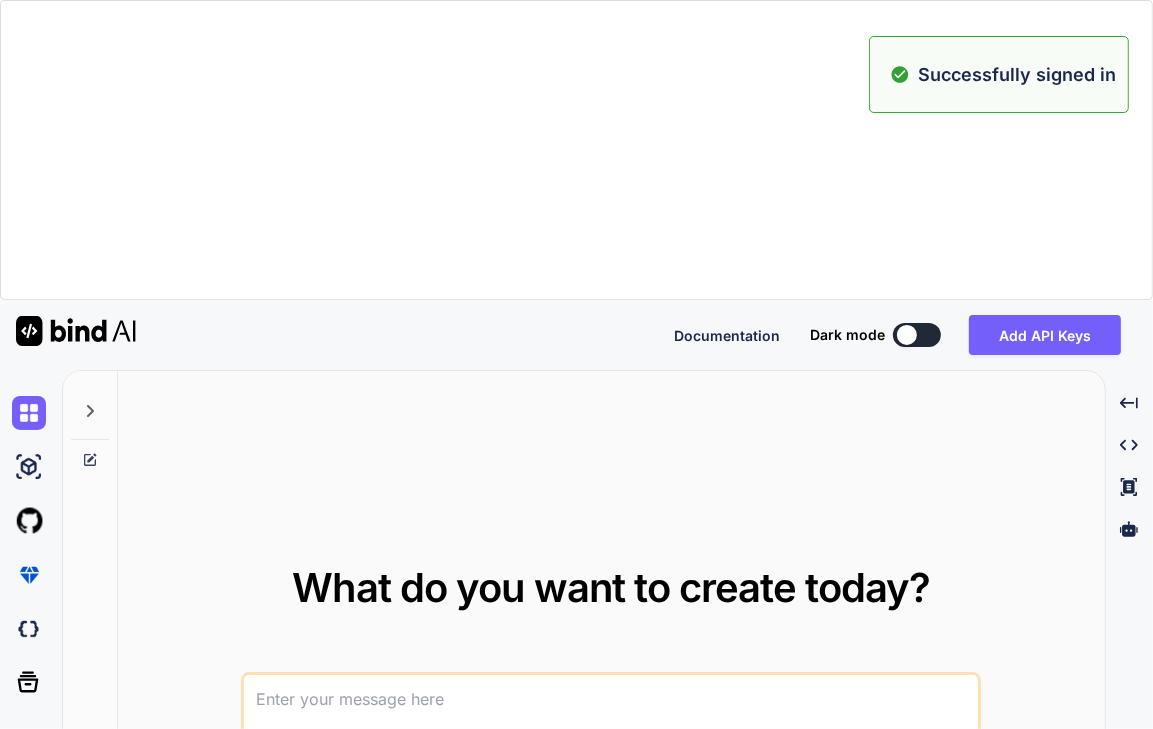 type on "x" 